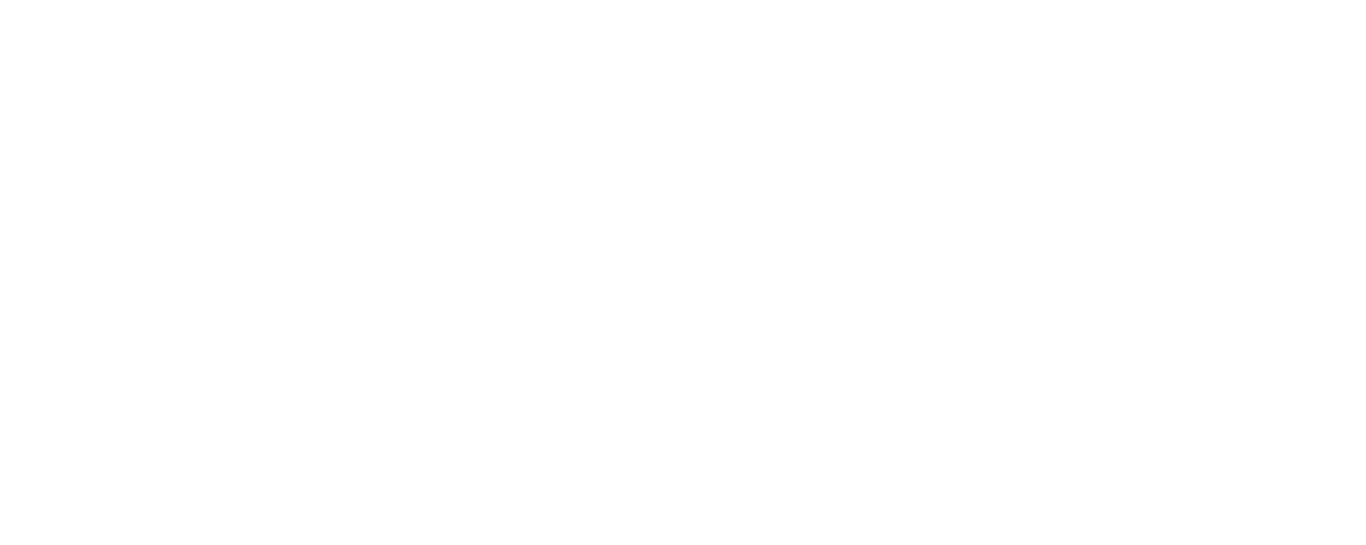scroll, scrollTop: 0, scrollLeft: 0, axis: both 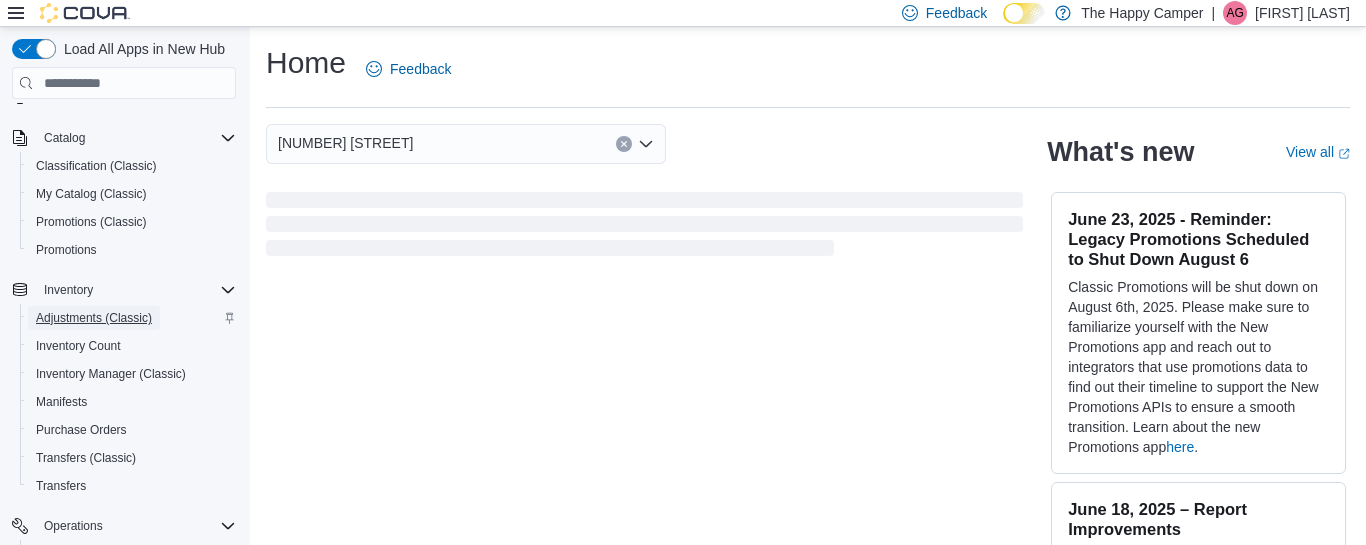 click on "Adjustments (Classic)" at bounding box center (94, 318) 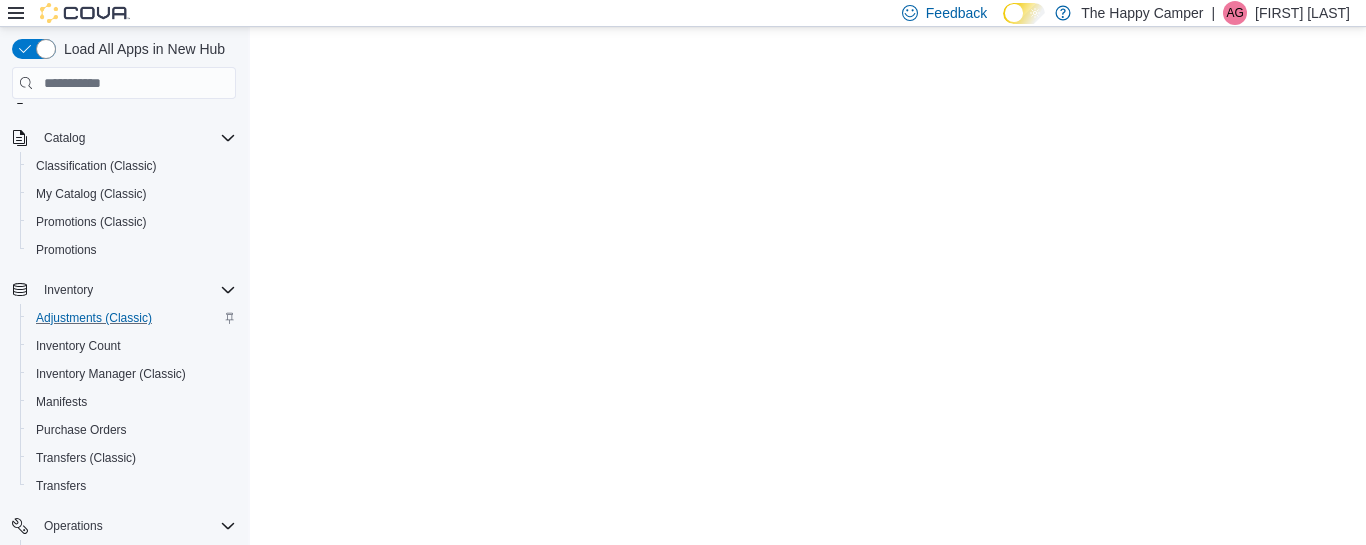 scroll, scrollTop: 0, scrollLeft: 0, axis: both 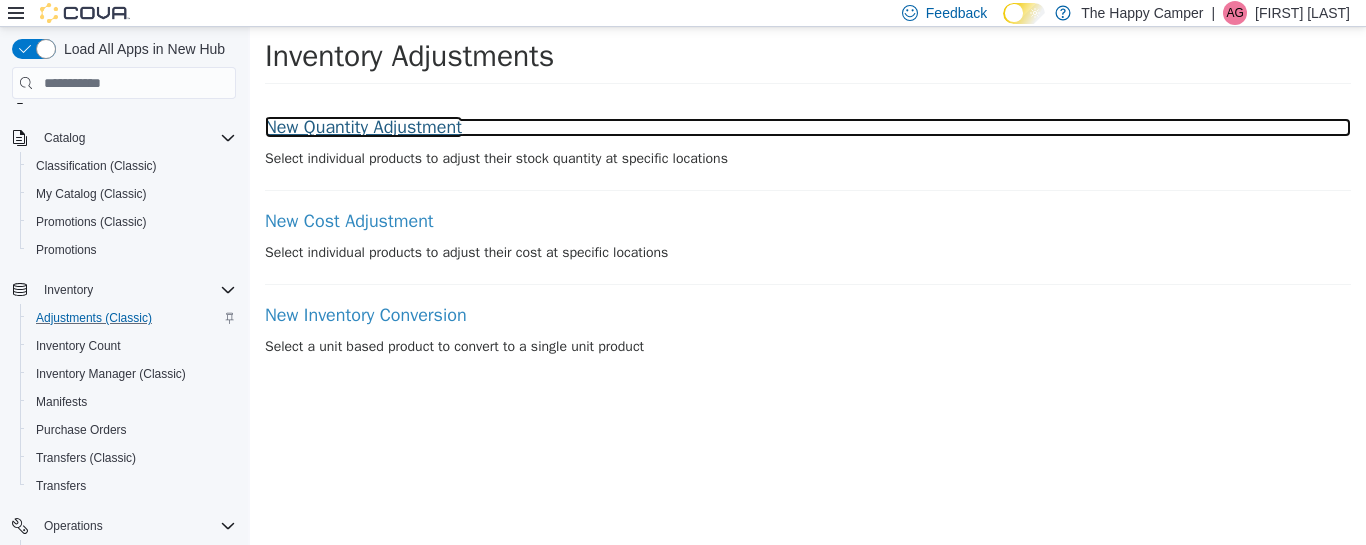 click on "New Quantity Adjustment" at bounding box center (808, 128) 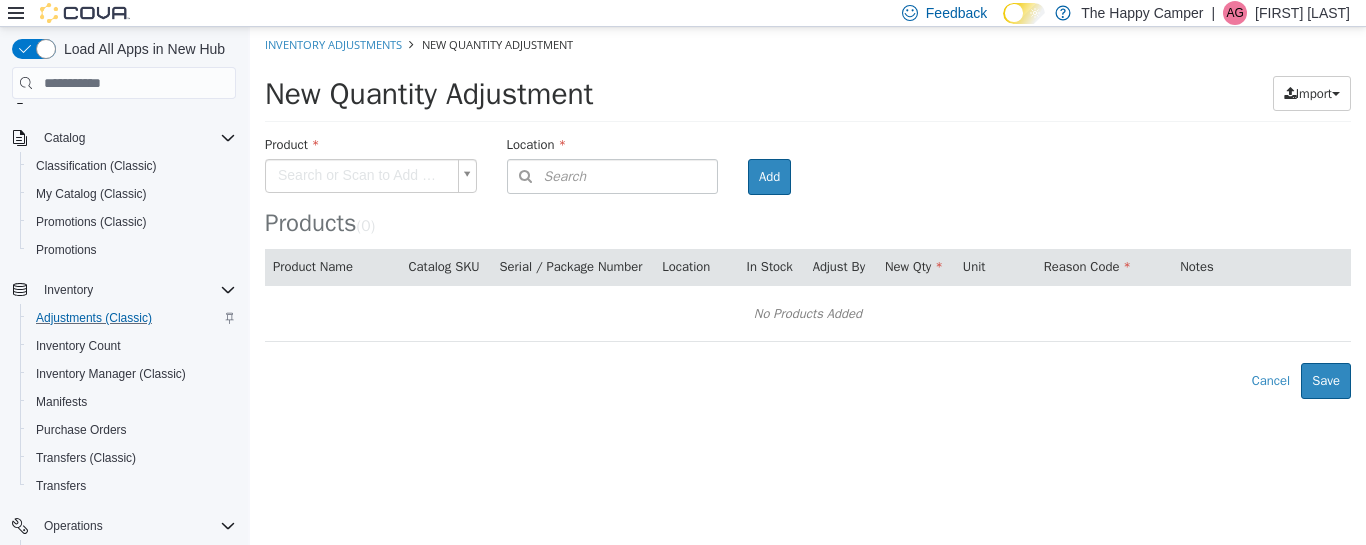 click on "×
Inventory Adjustments
New Quantity Adjustment
New Quantity Adjustment
Import  Inventory Export (.CSV) Package List (.TXT)
Product     Search or Scan to Add Product                             Location Search Type 3 or more characters or browse       The Happy Camper     (6)         [NUMBER] [STREET]             [NUMBER] [STREET]             [NUMBER] [STREET] - C             Mobile Location 1             Closed Locations     (2)         2017 The Happy Camper Dispensary             3100 The Happy Camper Dispensary and Lounge         Room   Add Products  ( 0 ) Product Name Catalog SKU Serial / Package Number Location In Stock Adjust By New Qty Unit Reason Code Notes No Products Added Error saving adjustment please resolve the errors above. Cancel Save" at bounding box center (808, 213) 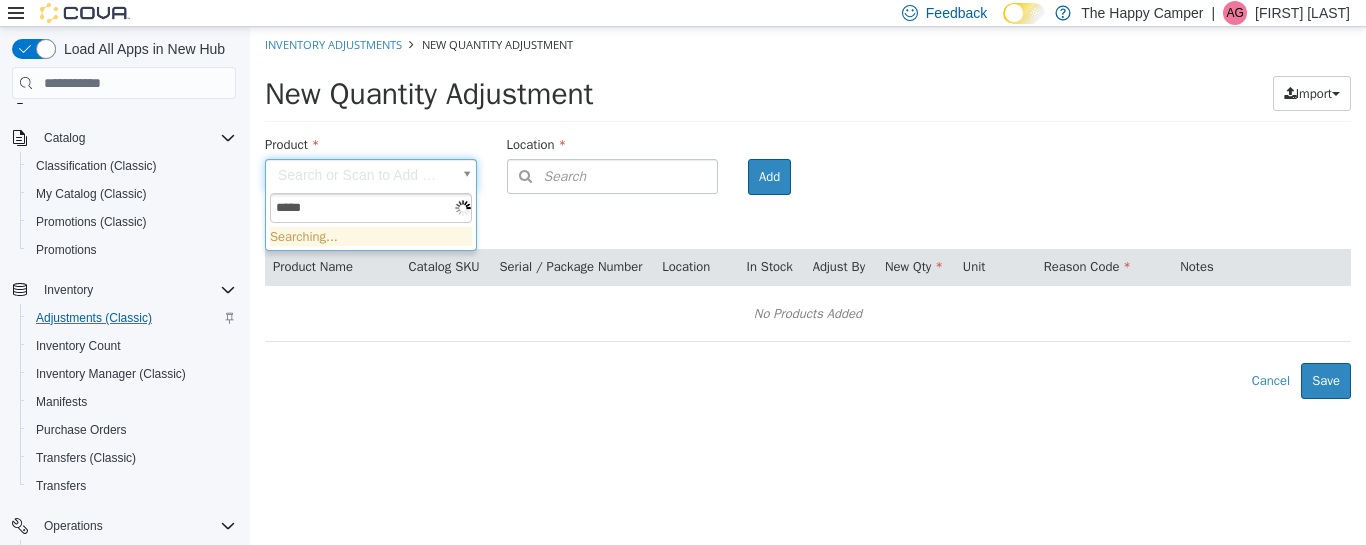 type on "******" 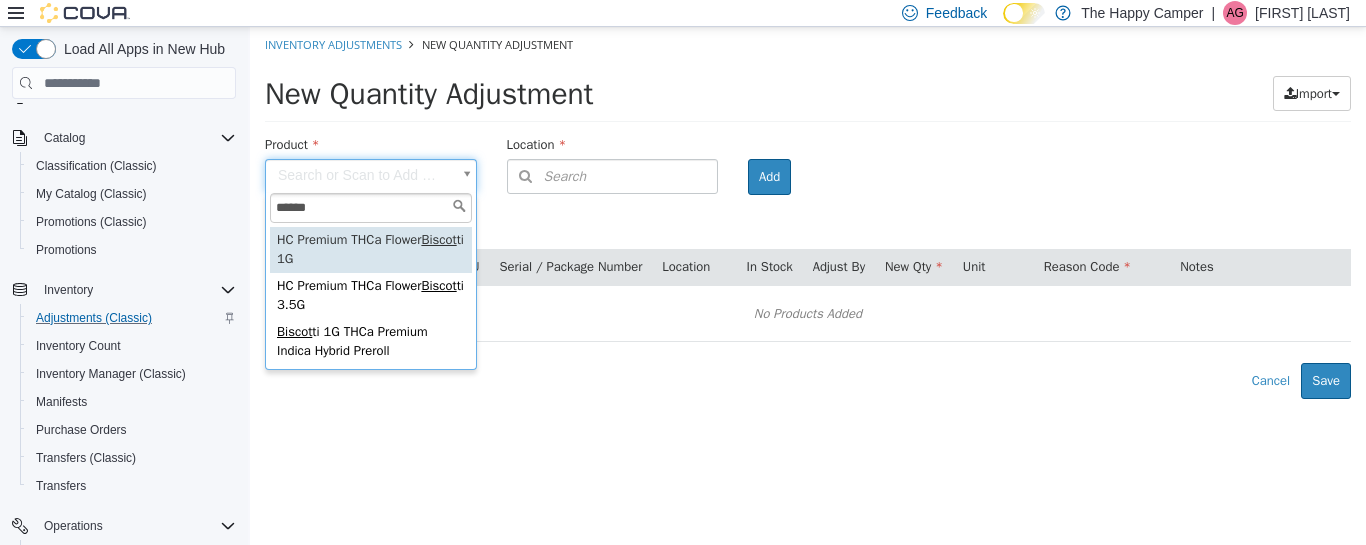 type on "**********" 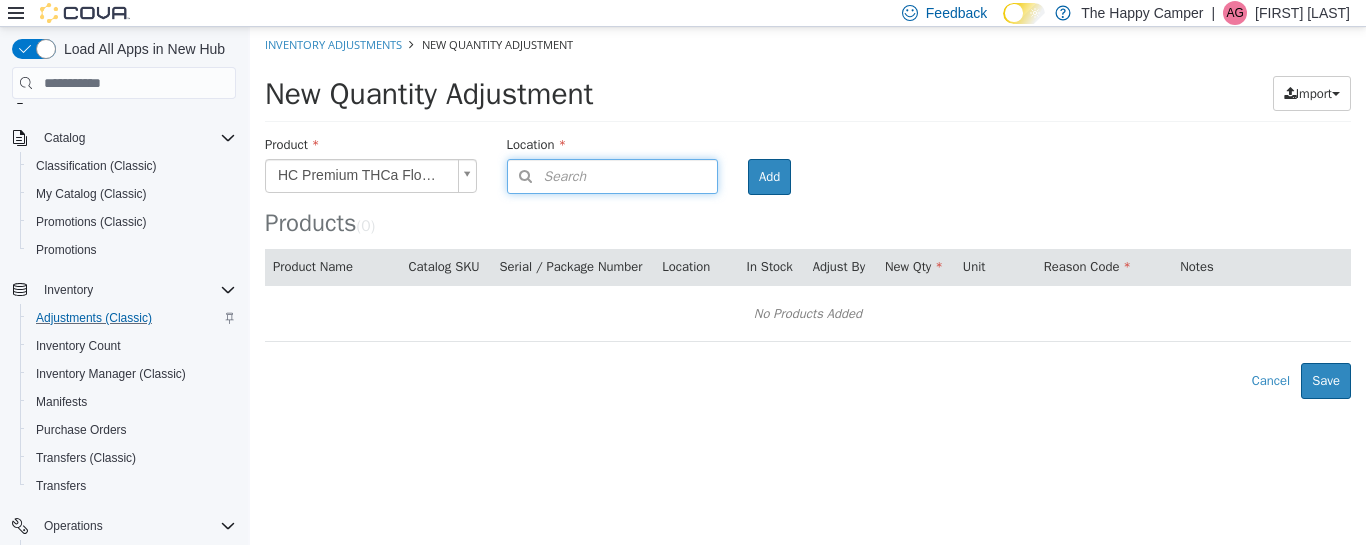 click on "Search" at bounding box center (613, 176) 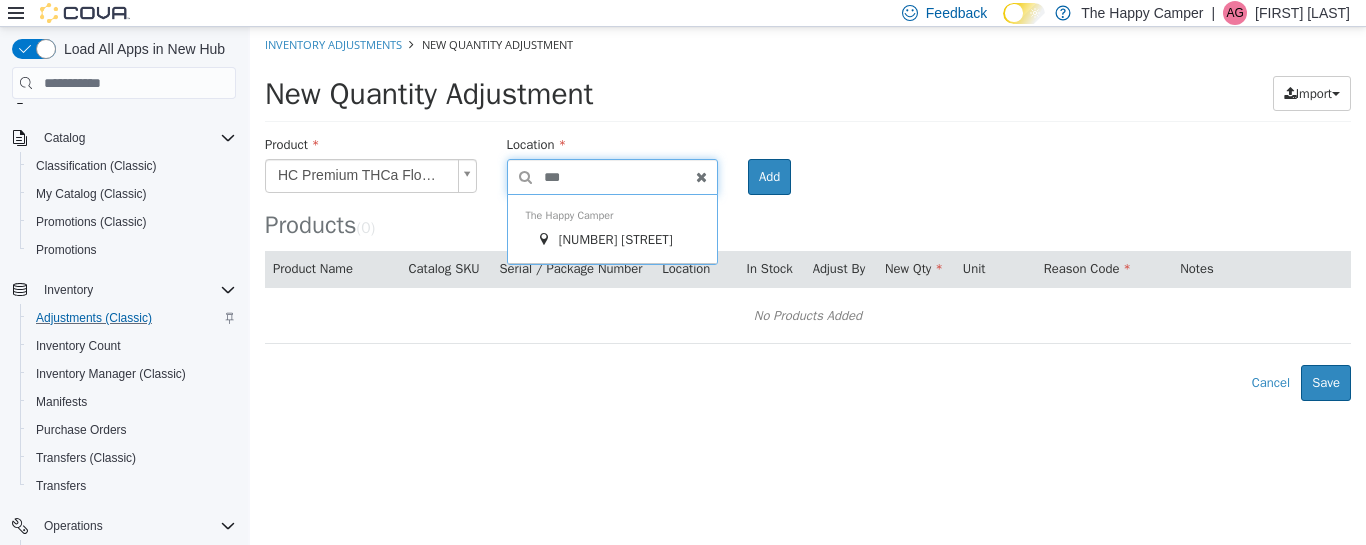 type on "****" 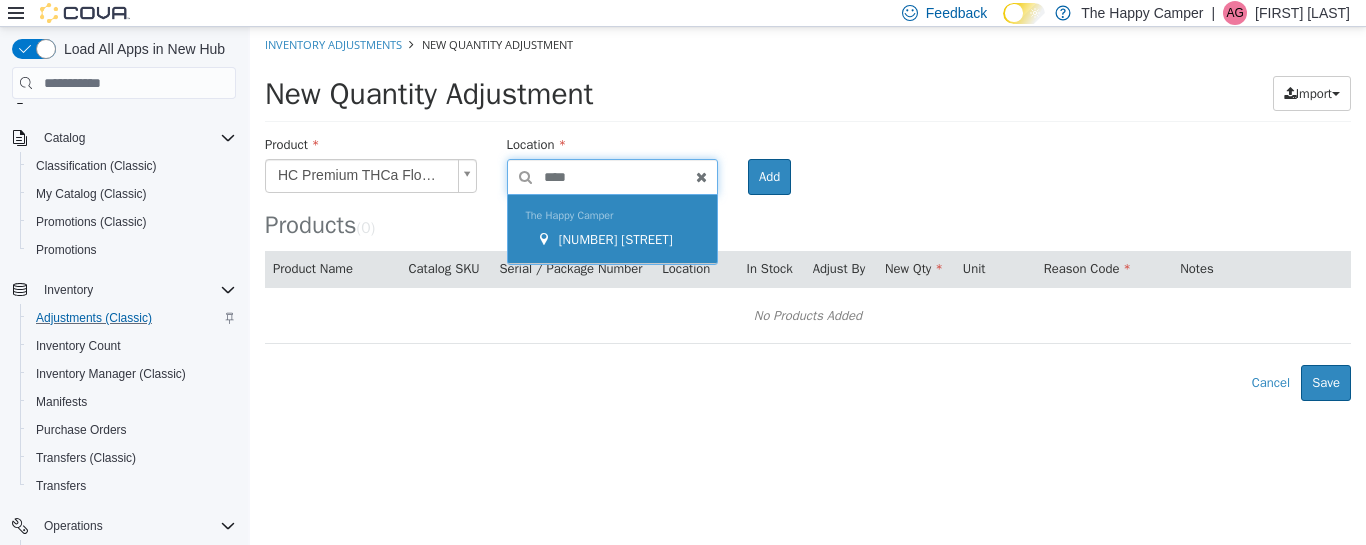 click on "[NUMBER] [STREET]" at bounding box center (616, 239) 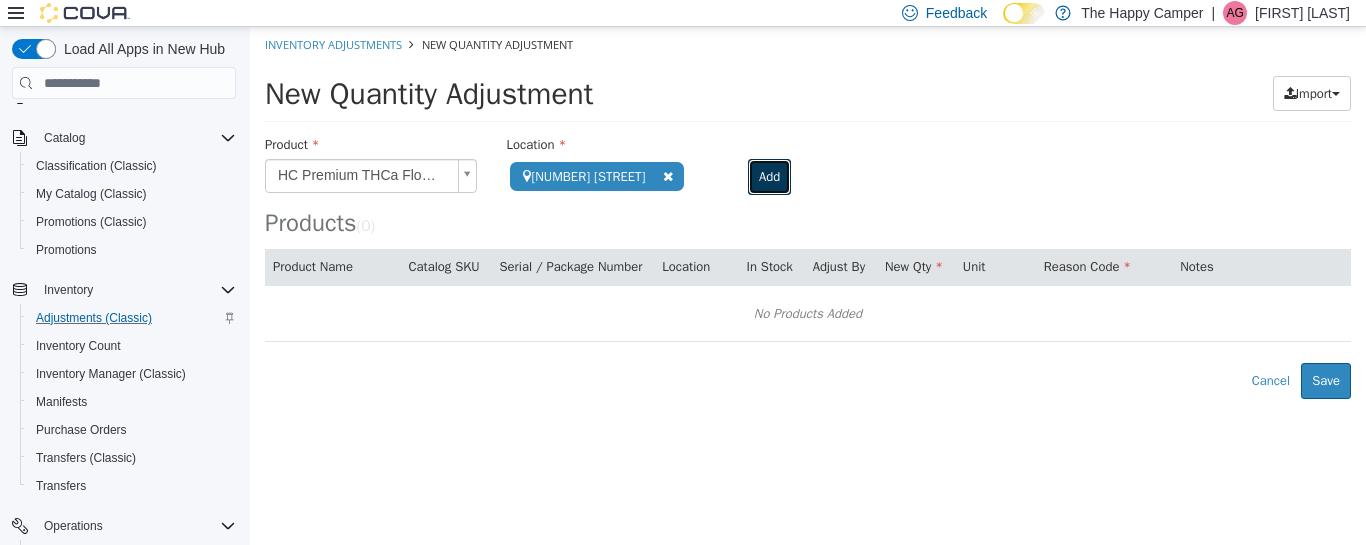 click on "Add" at bounding box center [769, 177] 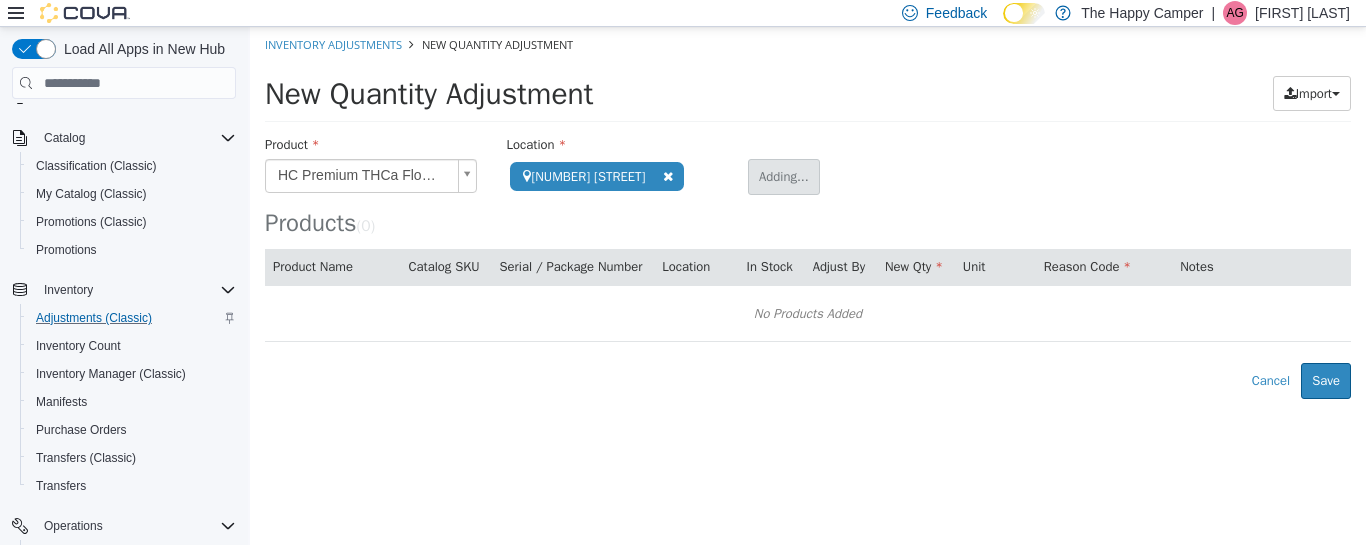 type 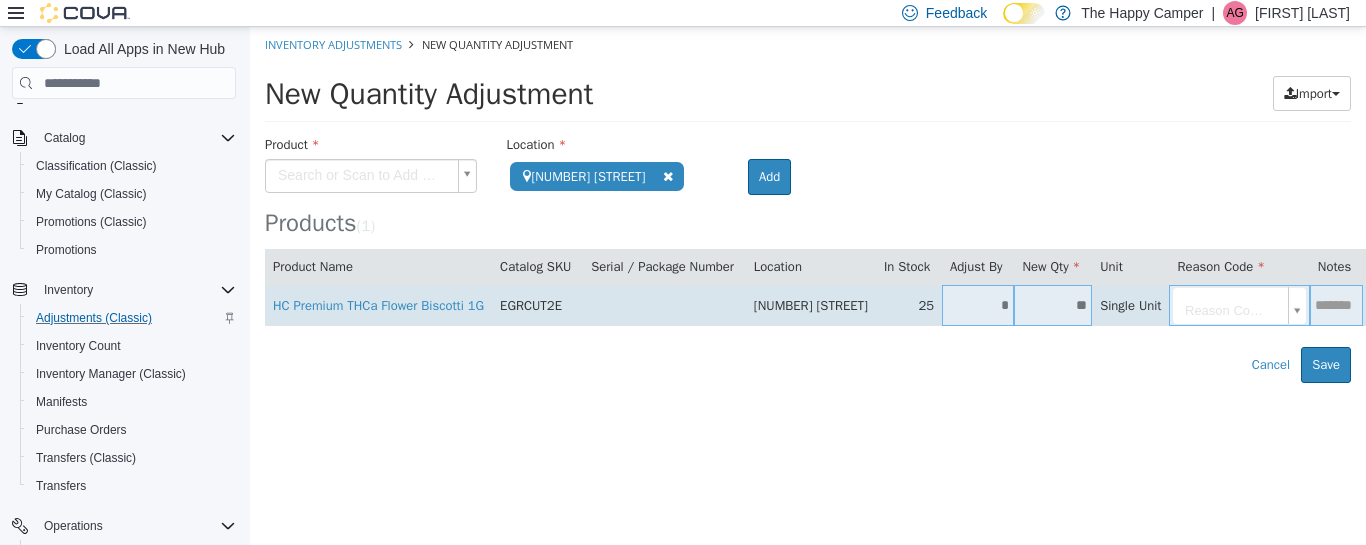 click on "**" at bounding box center (1053, 305) 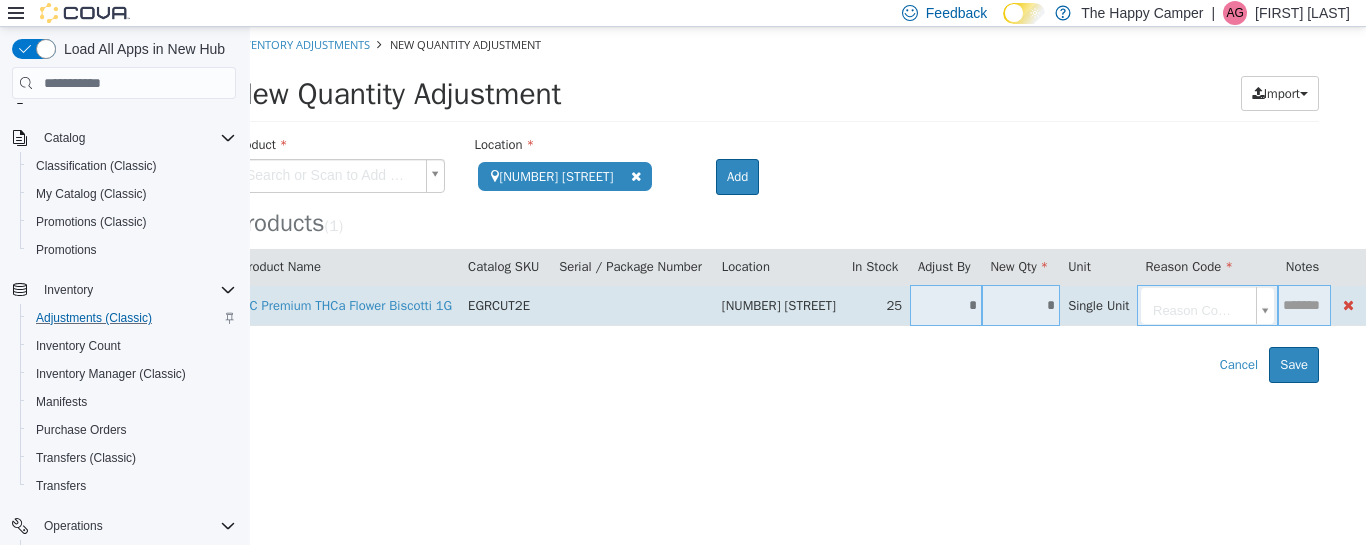type on "*" 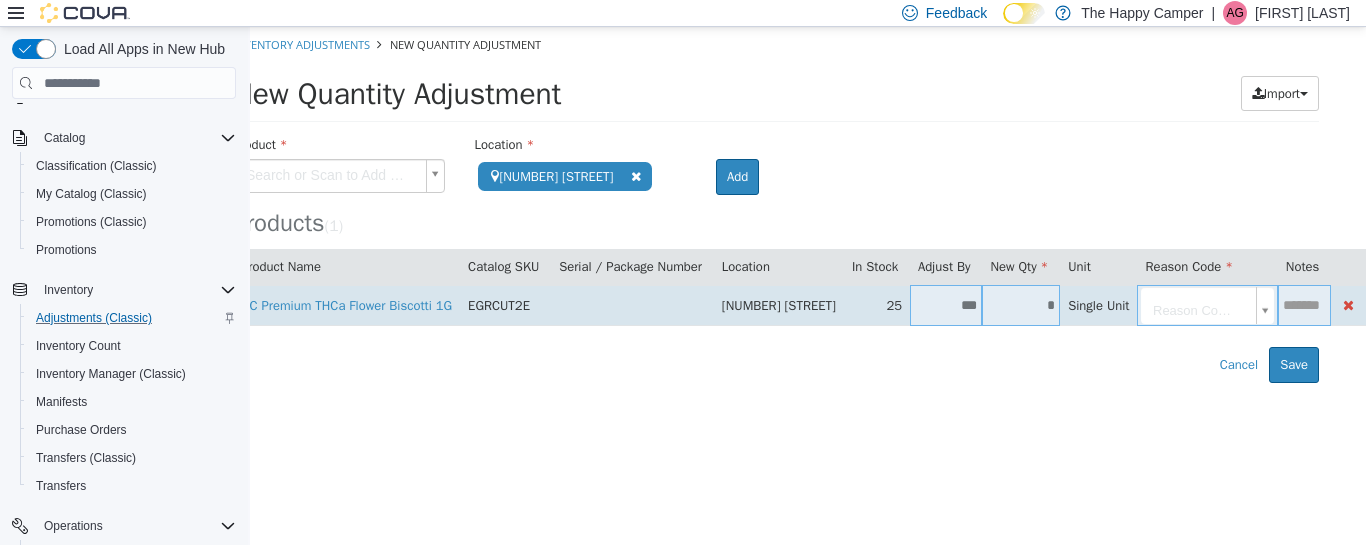scroll, scrollTop: 0, scrollLeft: 33, axis: horizontal 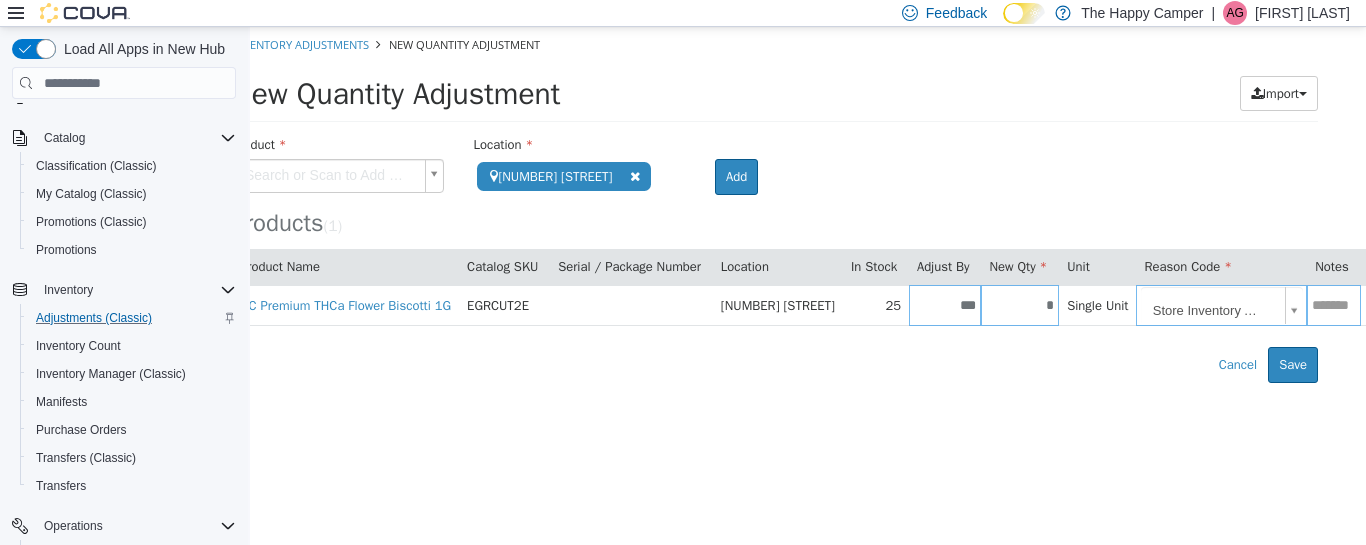 type on "**********" 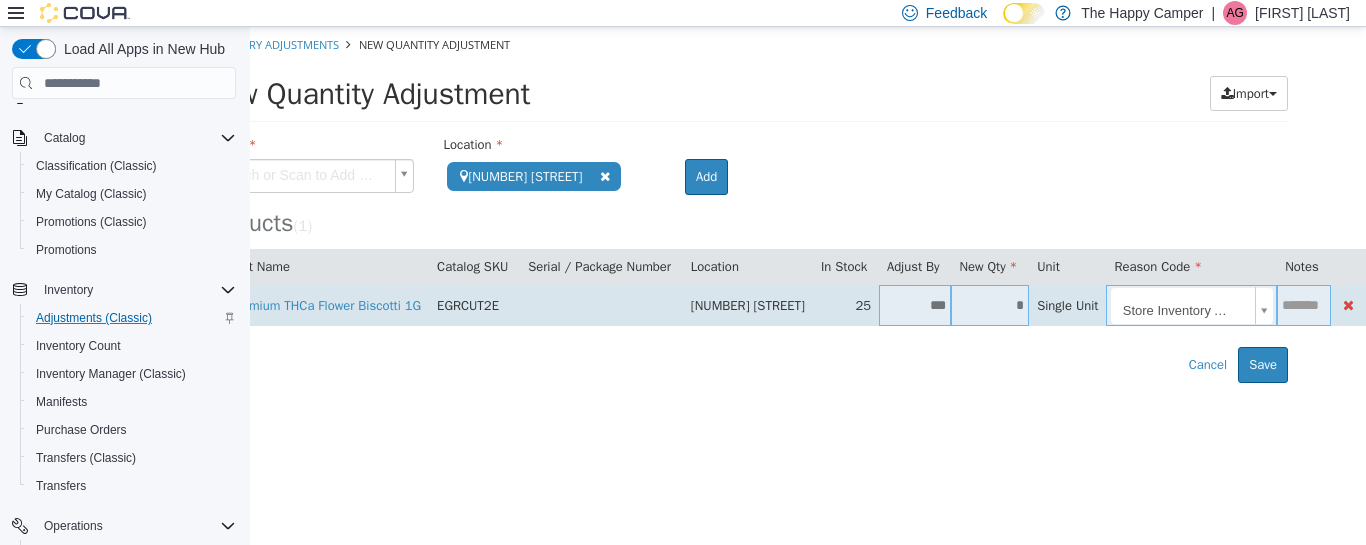 click at bounding box center [1303, 305] 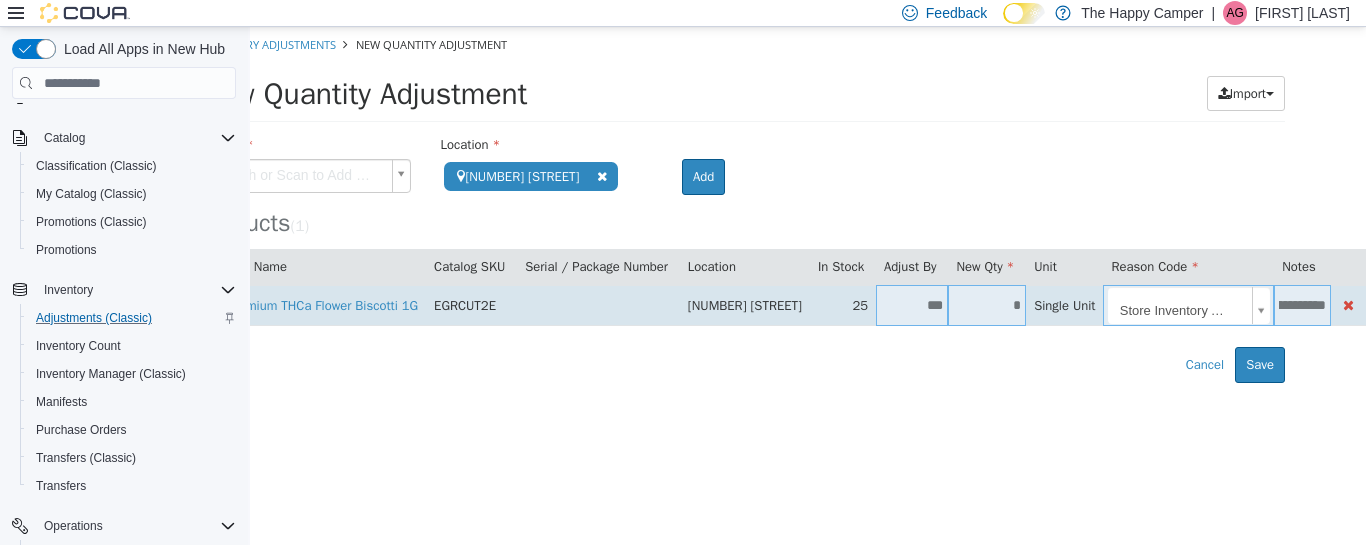scroll, scrollTop: 0, scrollLeft: 59, axis: horizontal 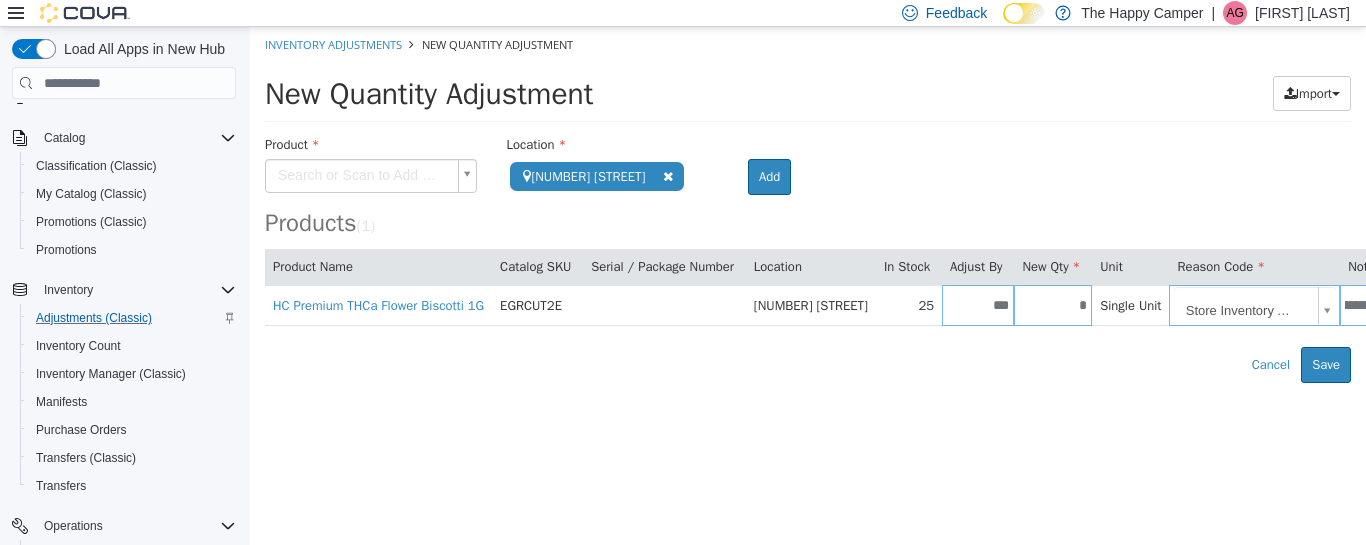 type on "**********" 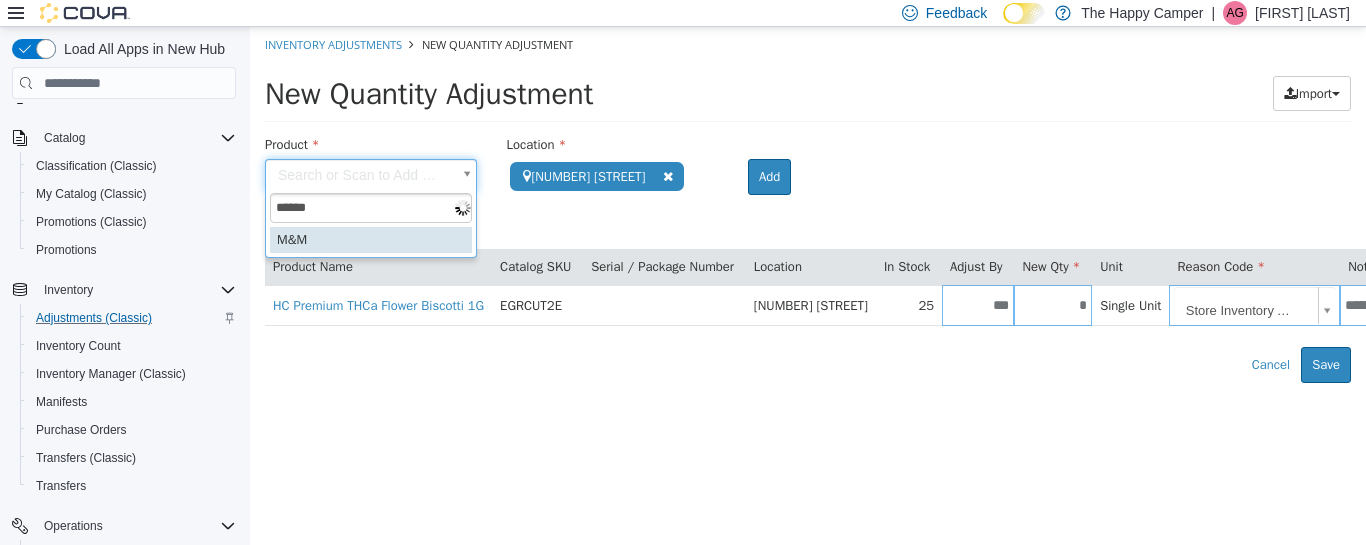 type on "*******" 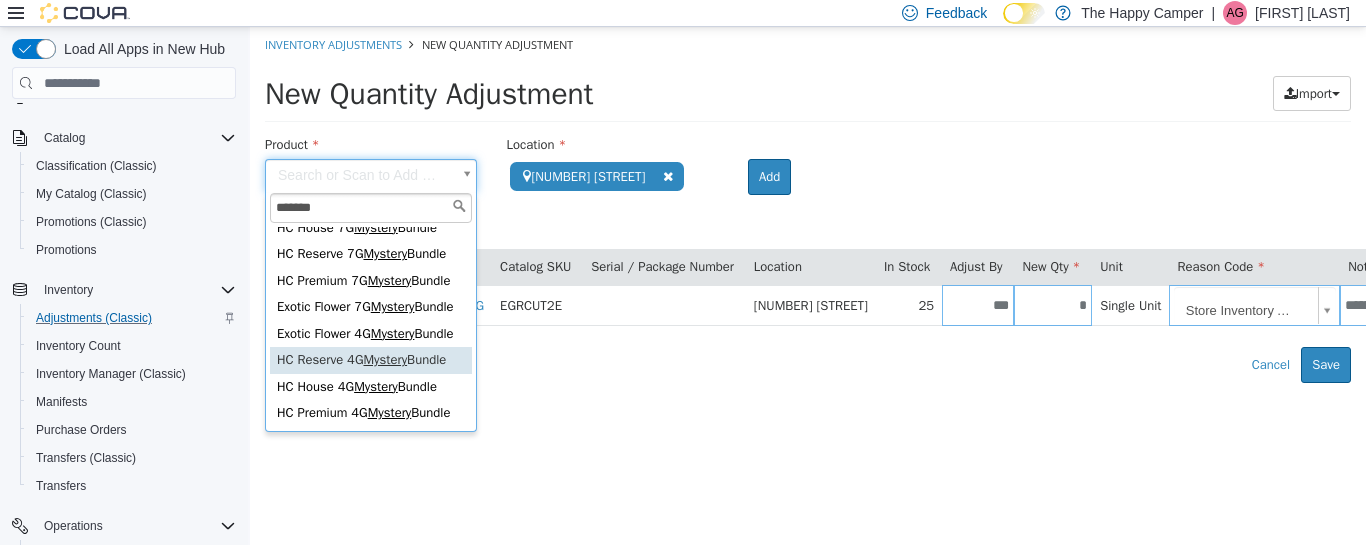 scroll, scrollTop: 129, scrollLeft: 0, axis: vertical 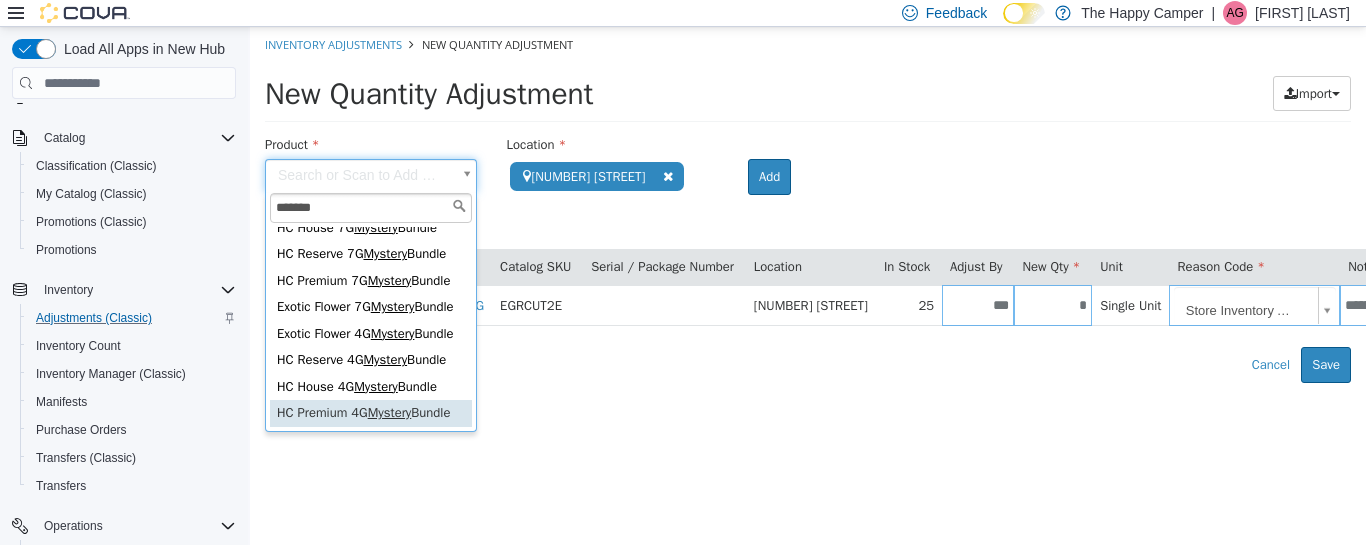 type on "**********" 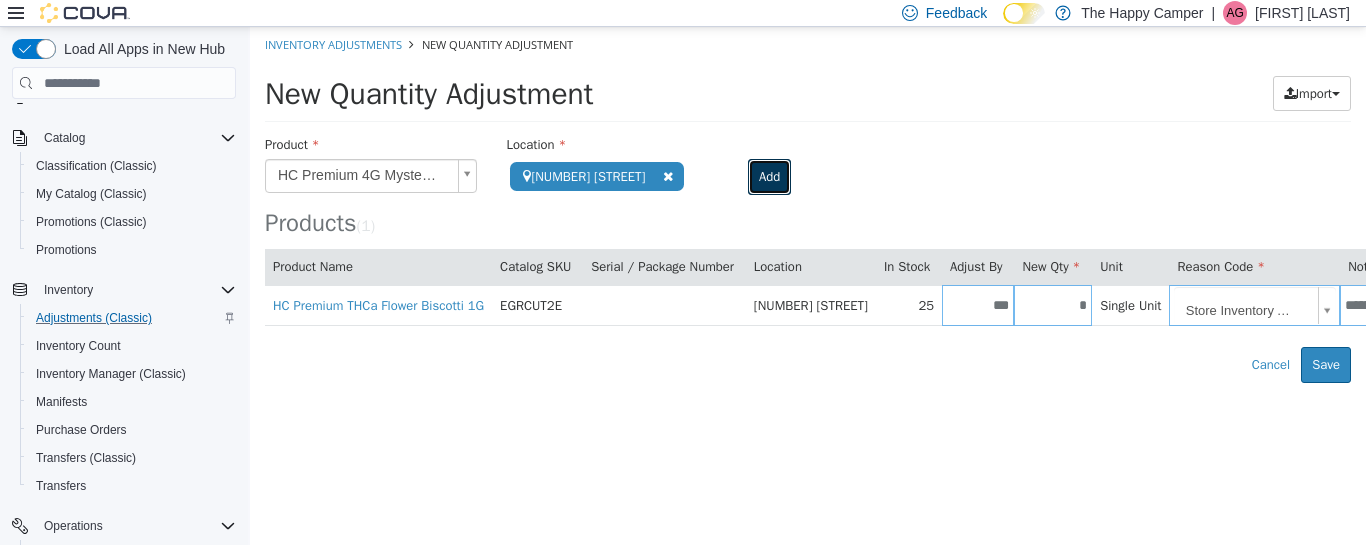 click on "Add" at bounding box center [769, 177] 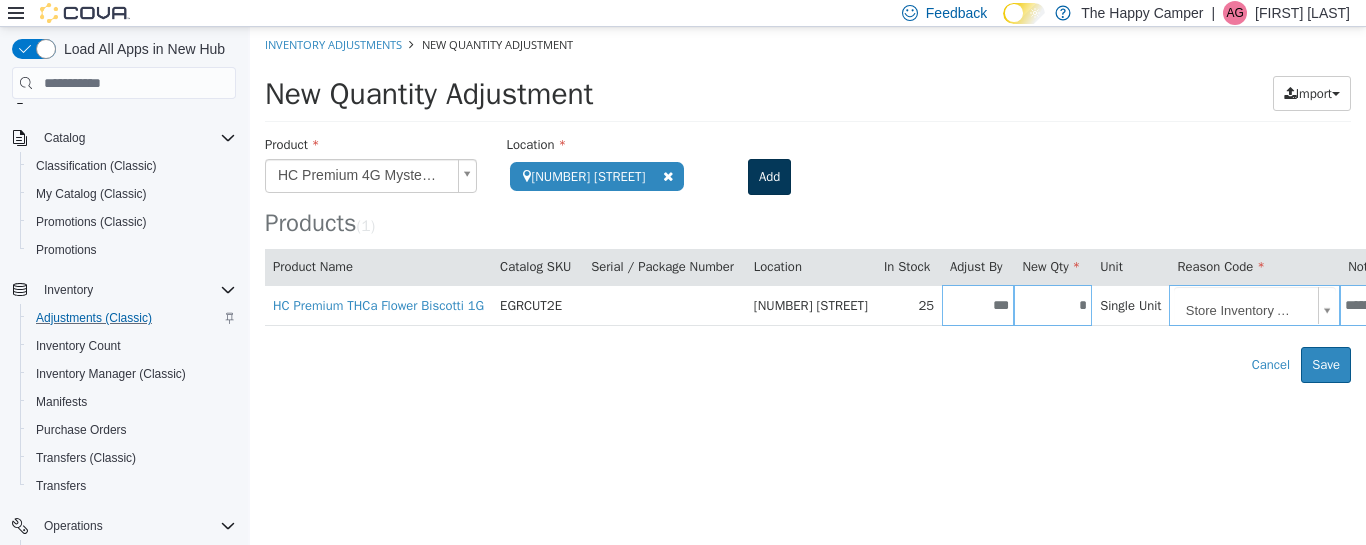 type 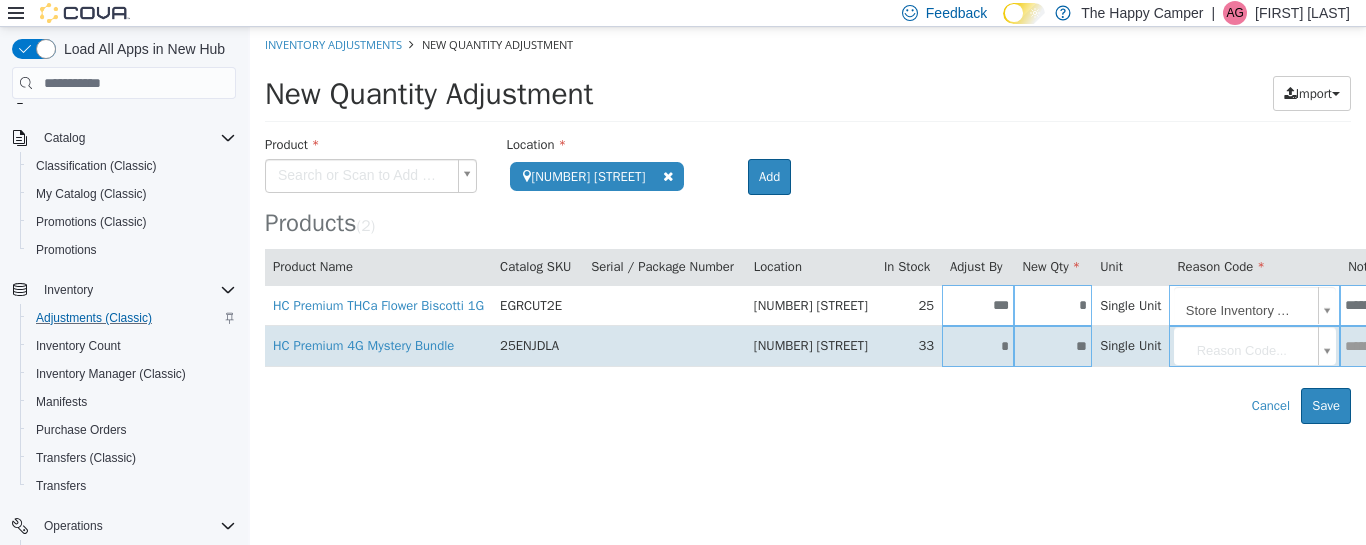 click on "*" at bounding box center [978, 346] 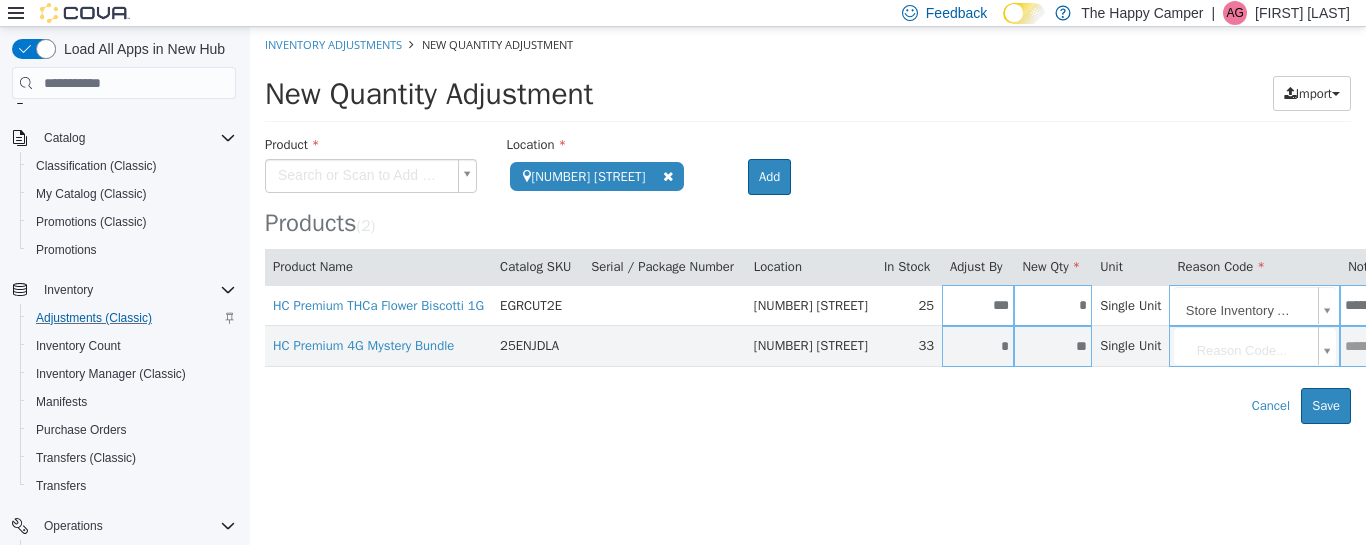 type on "*" 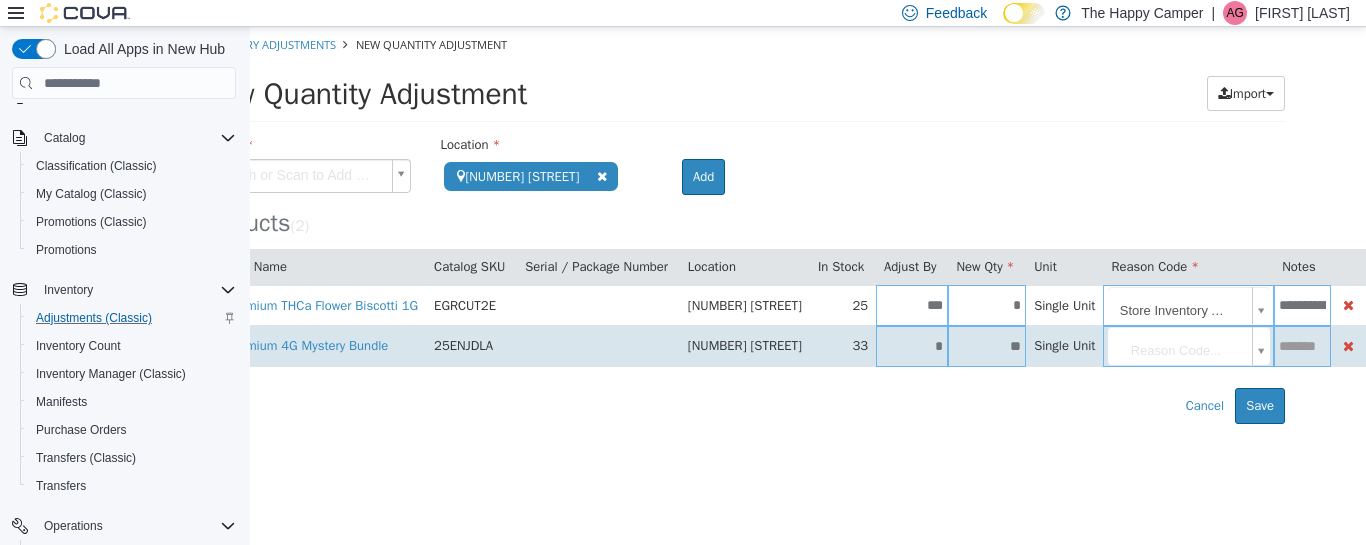click on "**********" at bounding box center (742, 225) 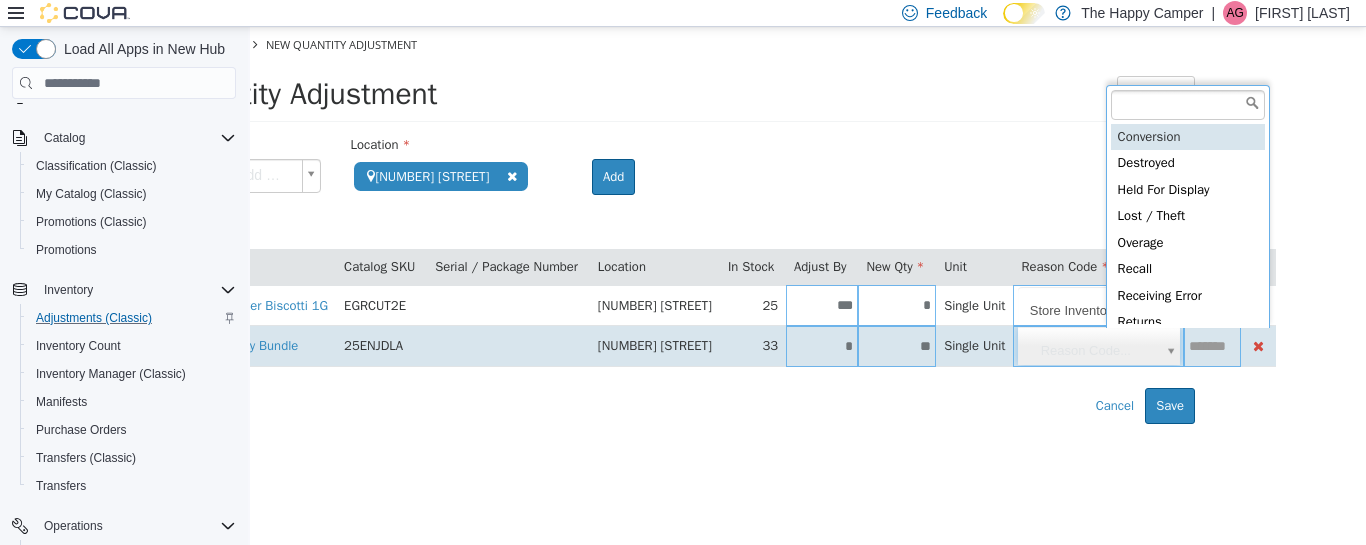 scroll, scrollTop: 0, scrollLeft: 65, axis: horizontal 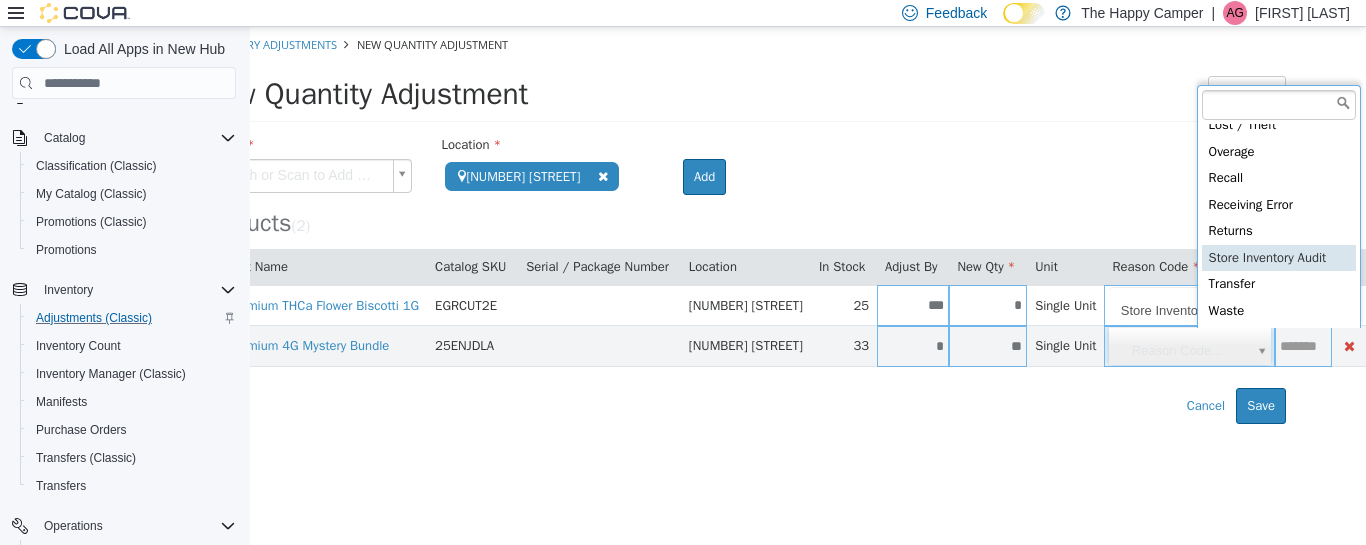 type on "**********" 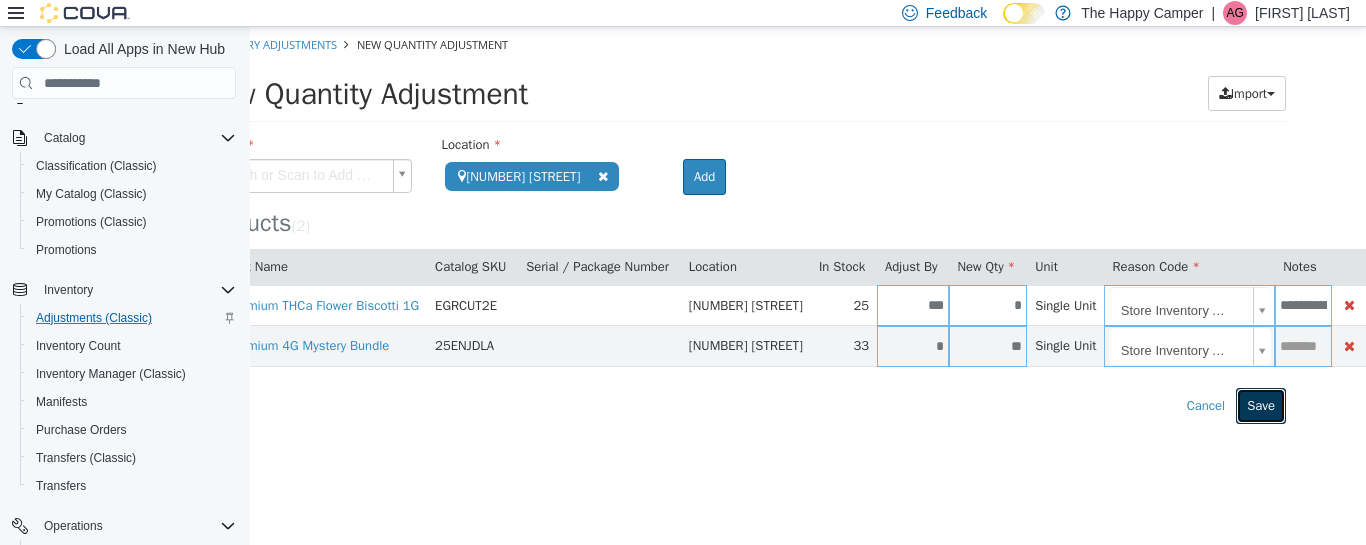 click on "Save" at bounding box center (1261, 406) 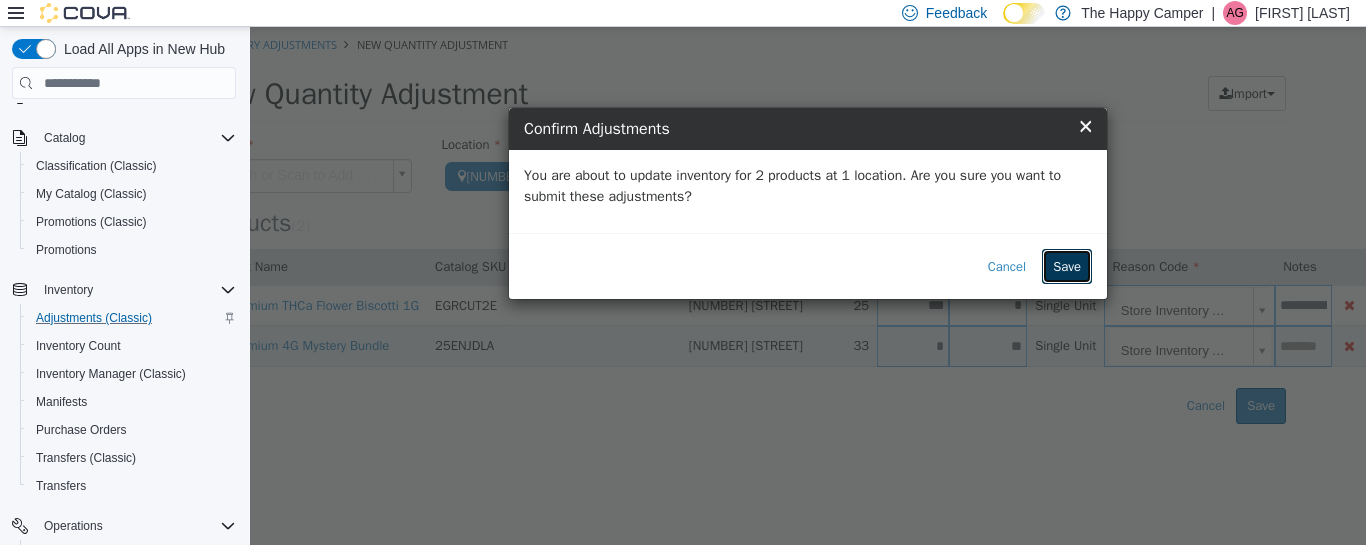 click on "Save" at bounding box center [1067, 267] 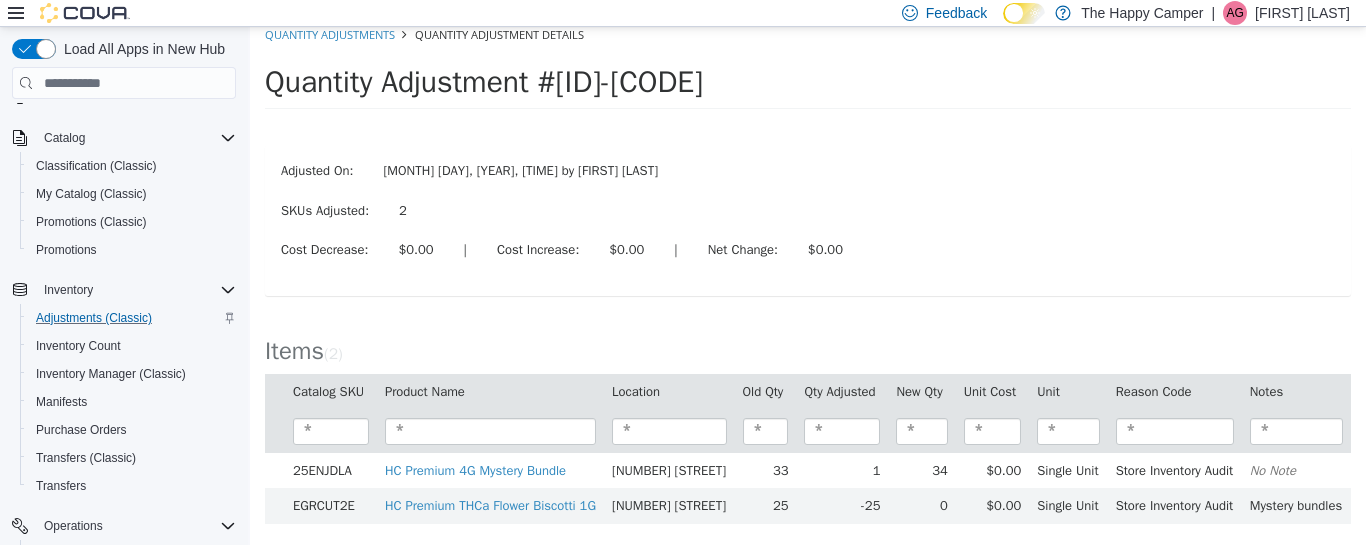 scroll, scrollTop: 0, scrollLeft: 0, axis: both 